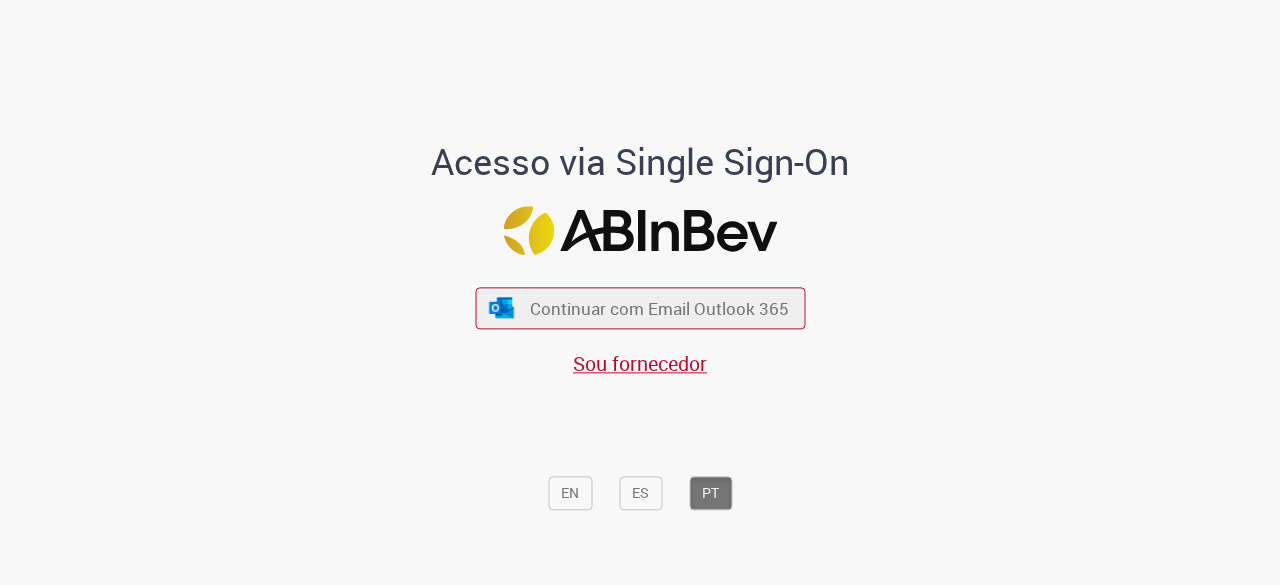 scroll, scrollTop: 0, scrollLeft: 0, axis: both 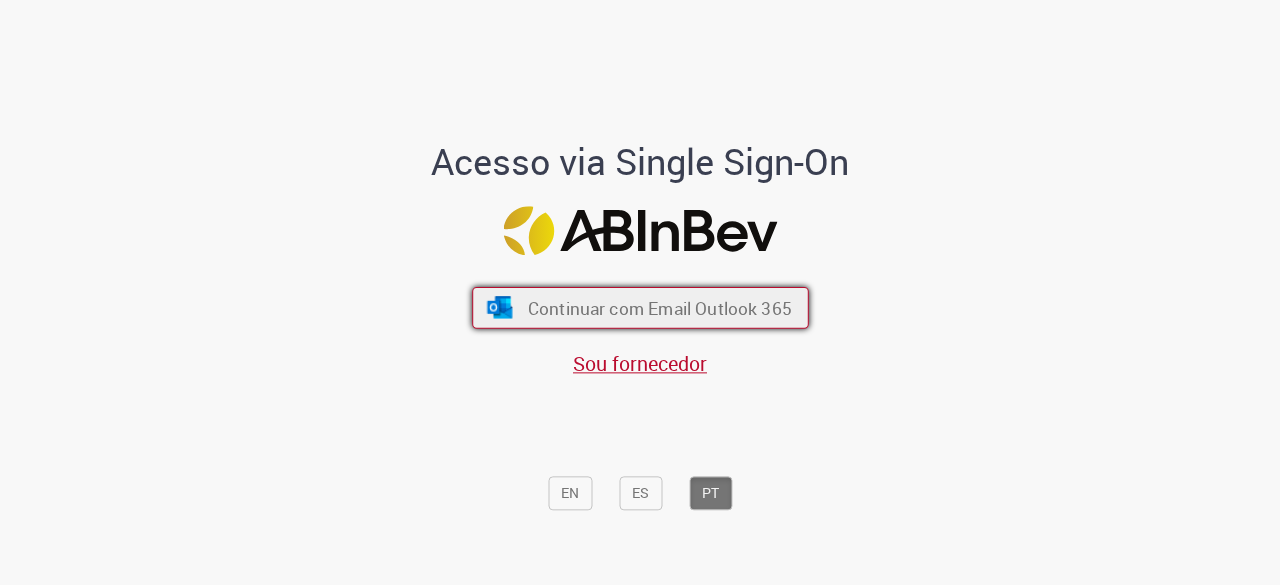 click on "Continuar com Email Outlook 365" at bounding box center (640, 308) 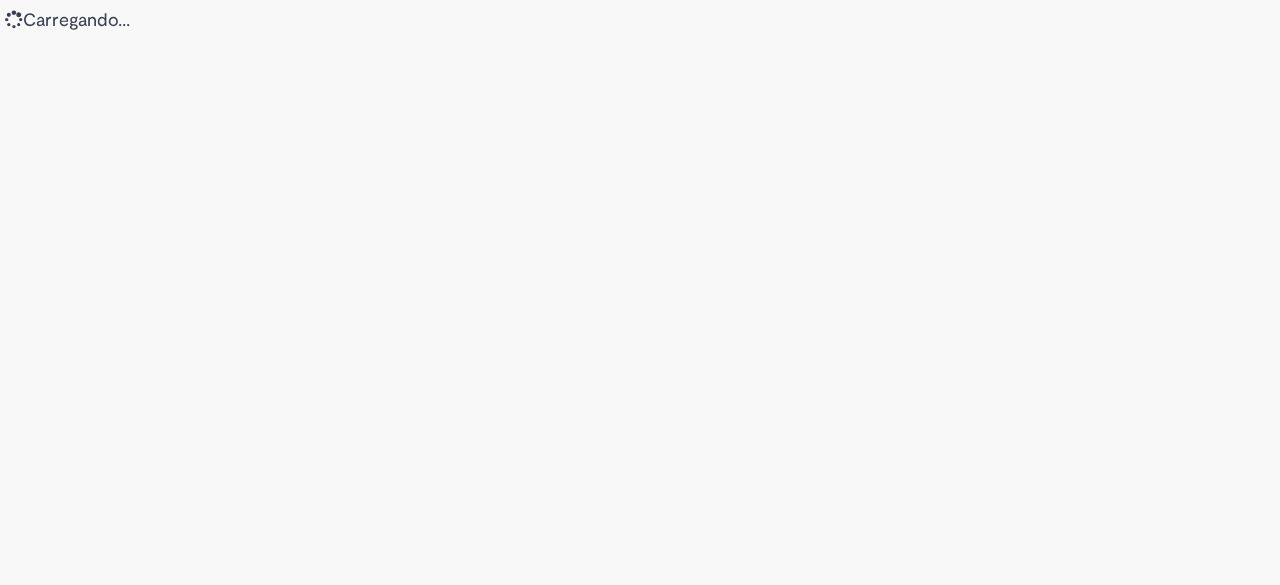 scroll, scrollTop: 0, scrollLeft: 0, axis: both 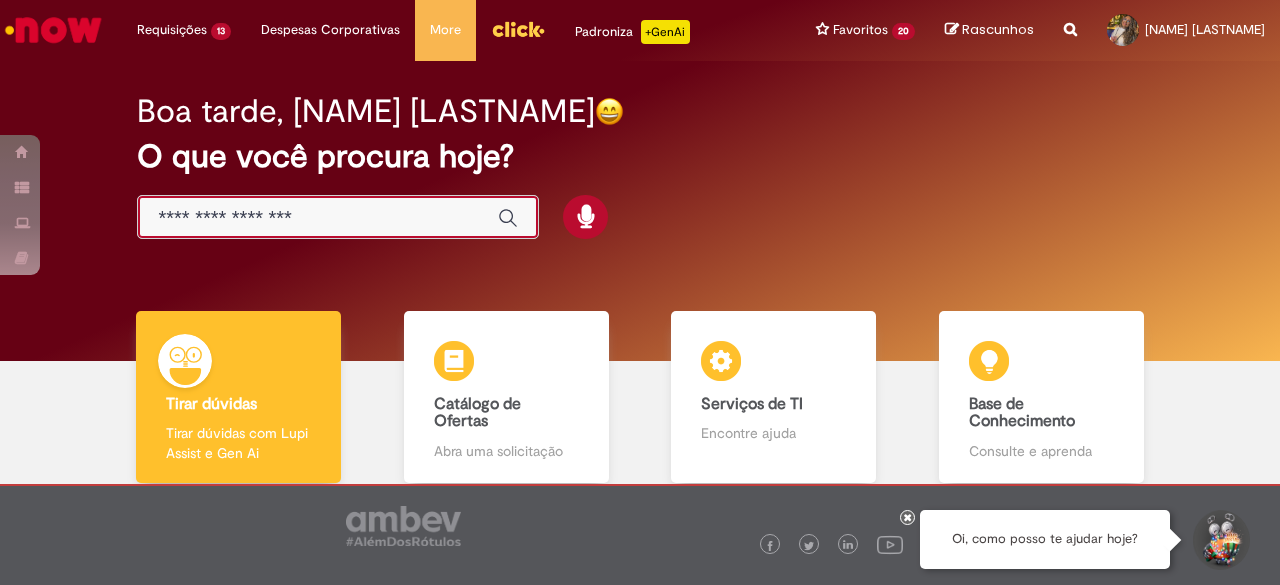 click at bounding box center [318, 218] 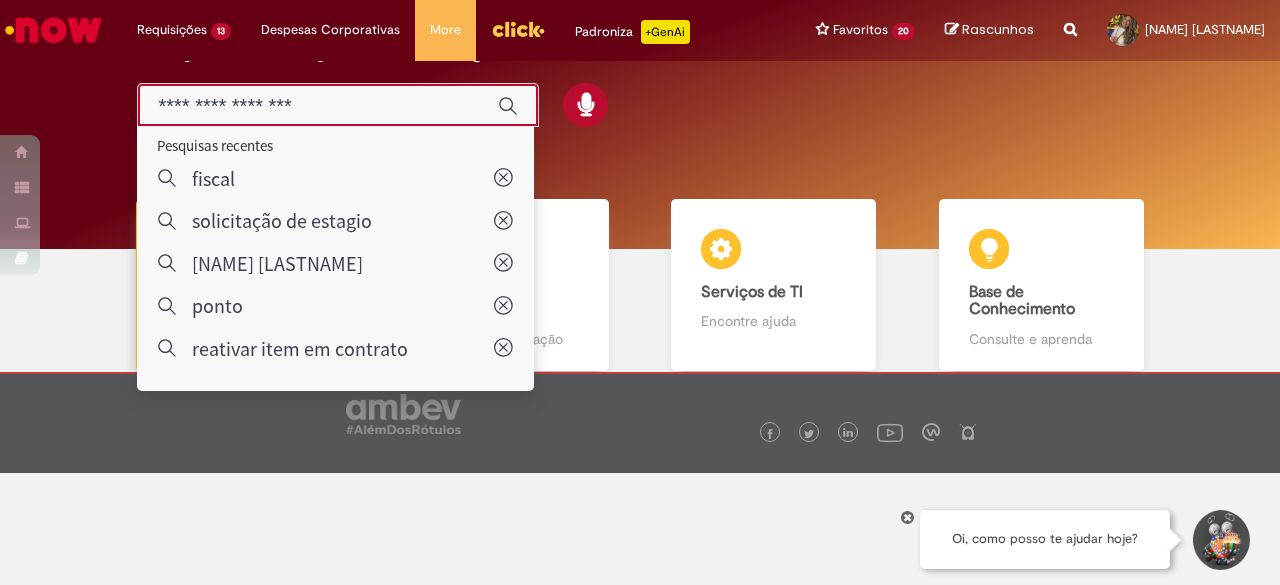 scroll, scrollTop: 0, scrollLeft: 0, axis: both 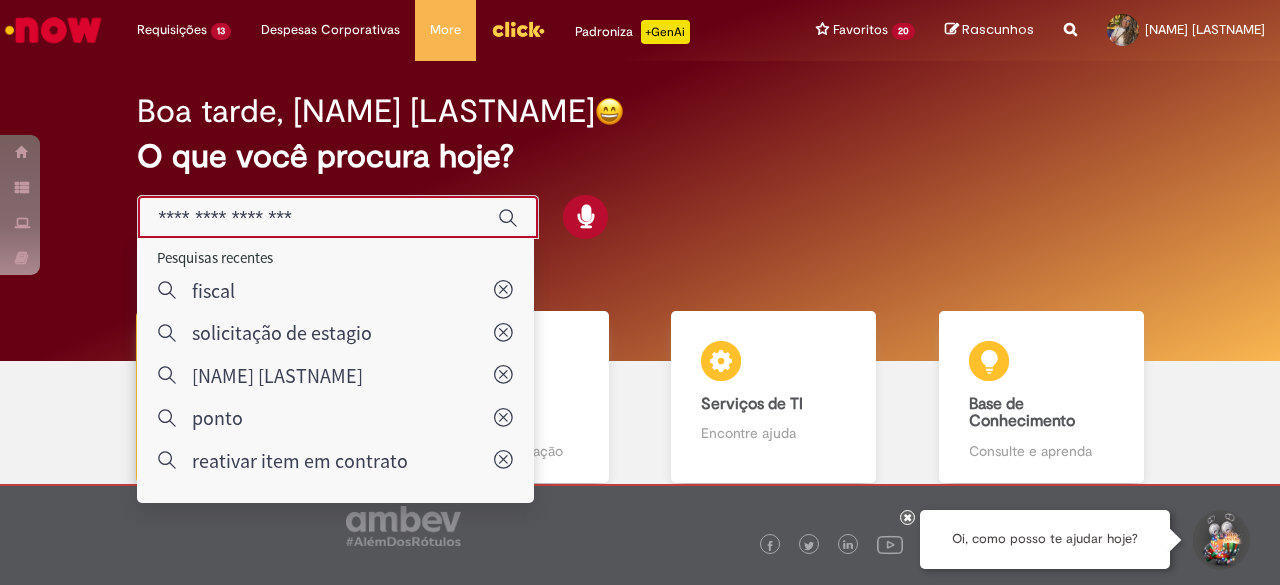 drag, startPoint x: 356, startPoint y: 227, endPoint x: 359, endPoint y: 211, distance: 16.27882 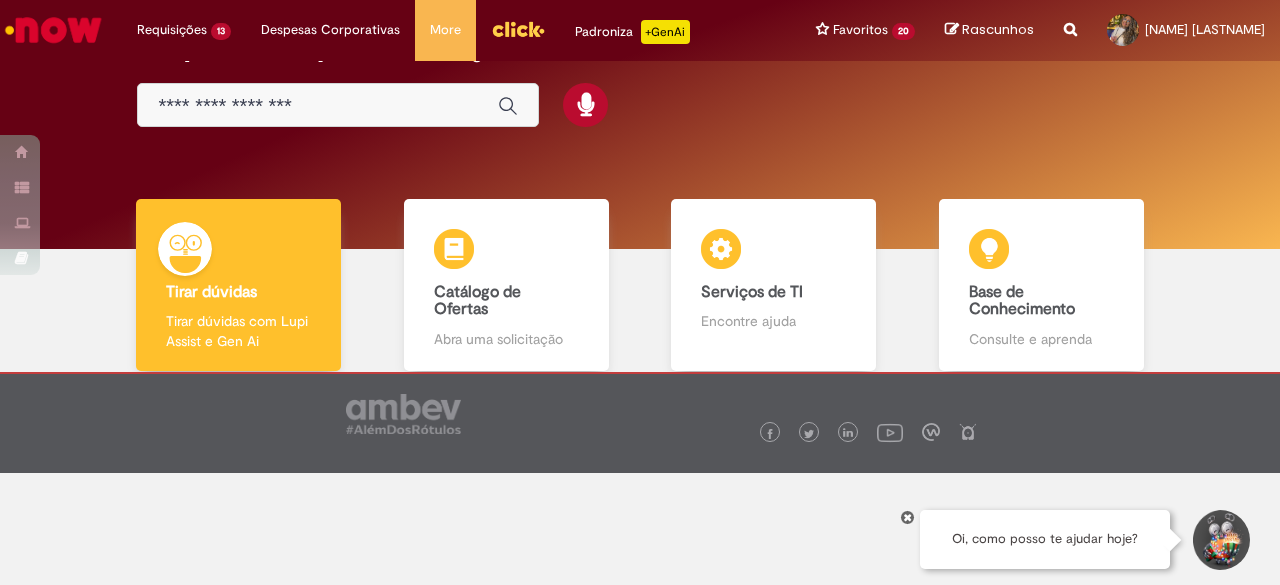 scroll, scrollTop: 0, scrollLeft: 0, axis: both 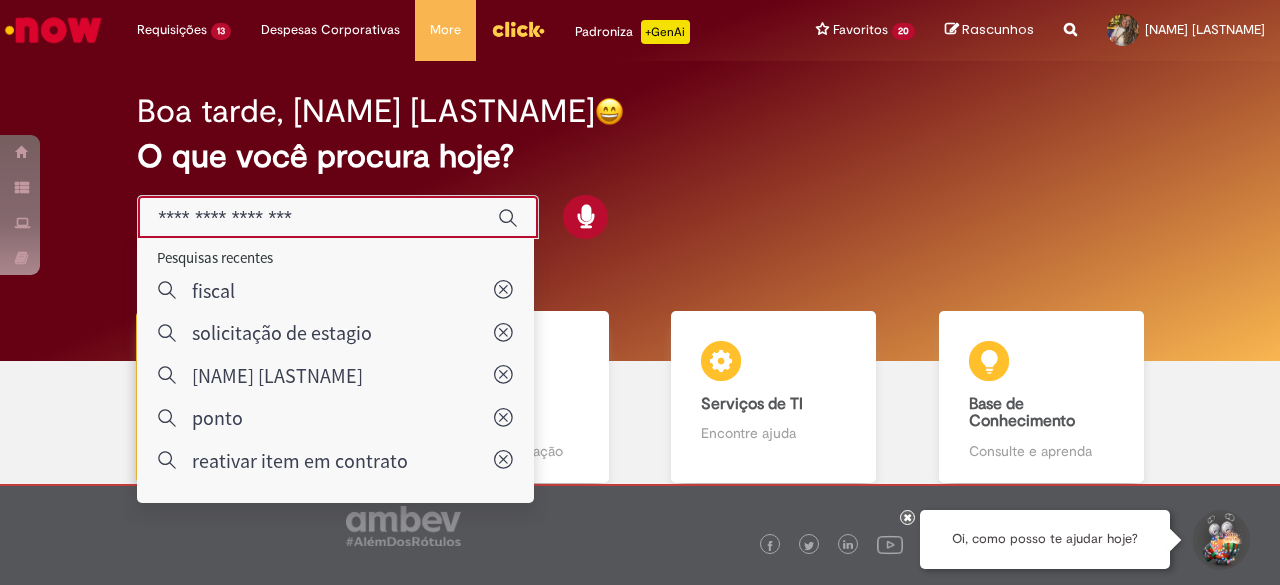 click at bounding box center [318, 218] 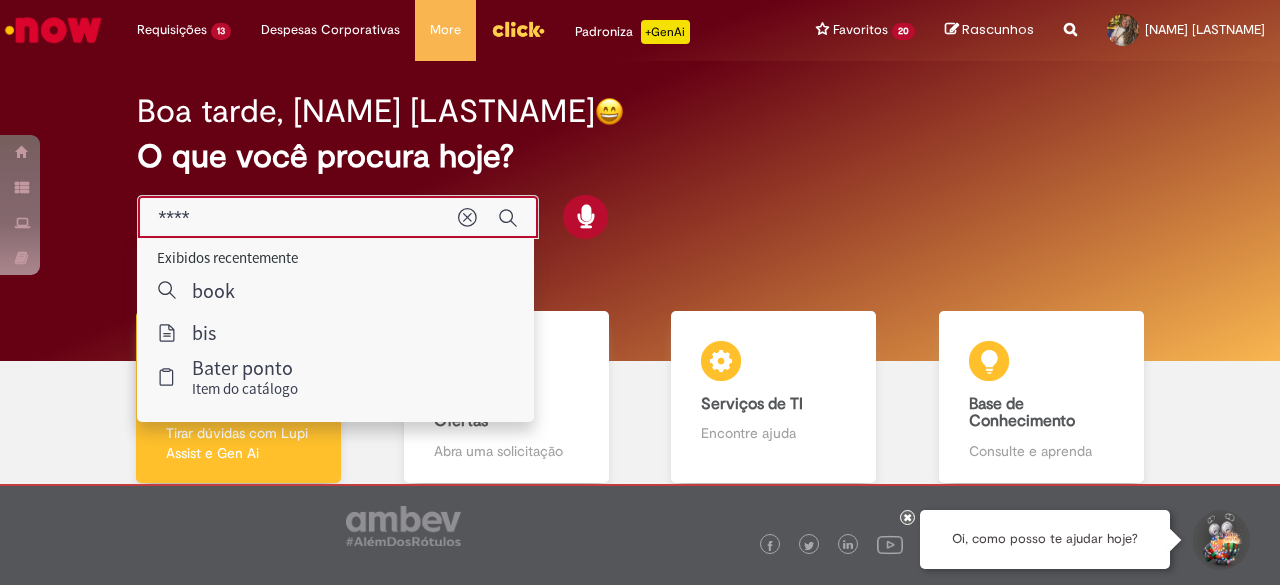 type on "******" 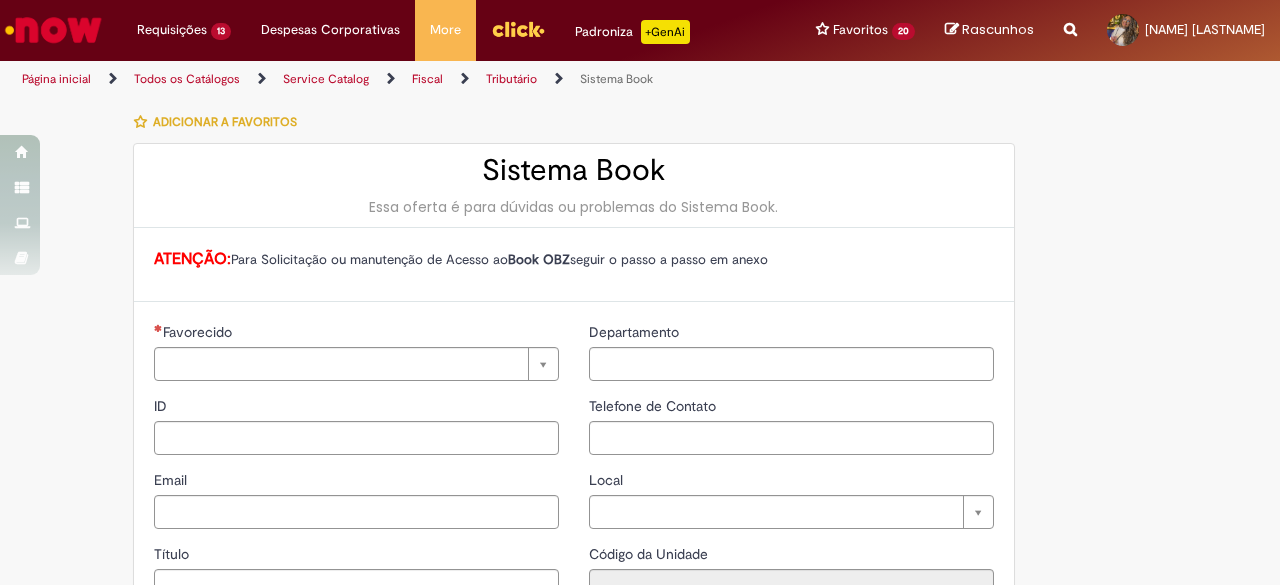type on "********" 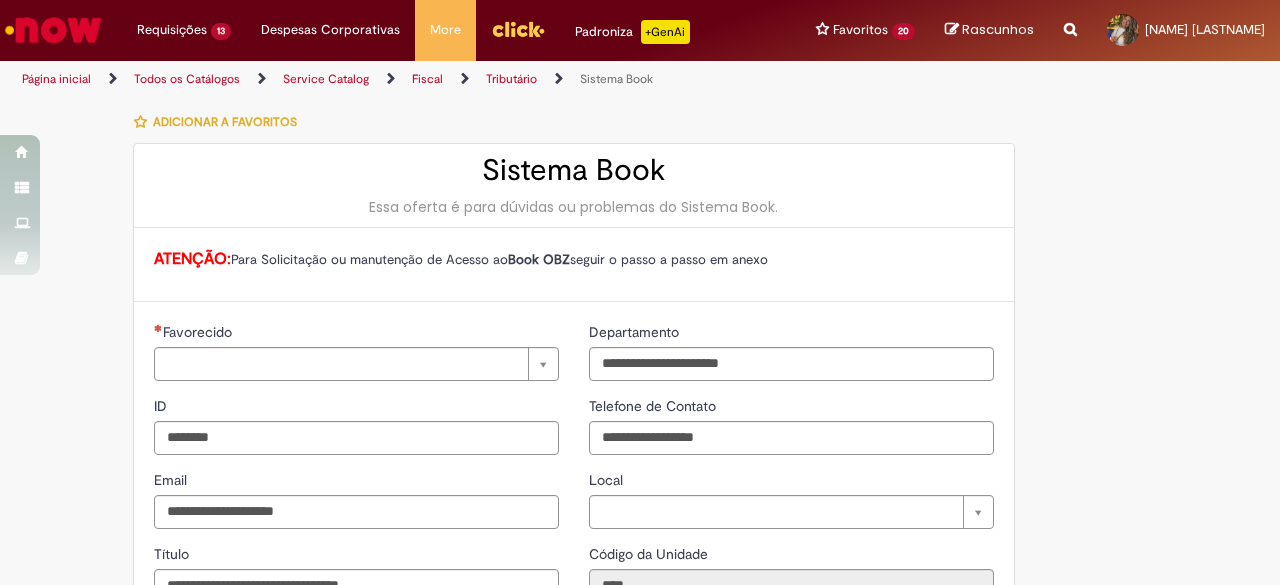 type on "**********" 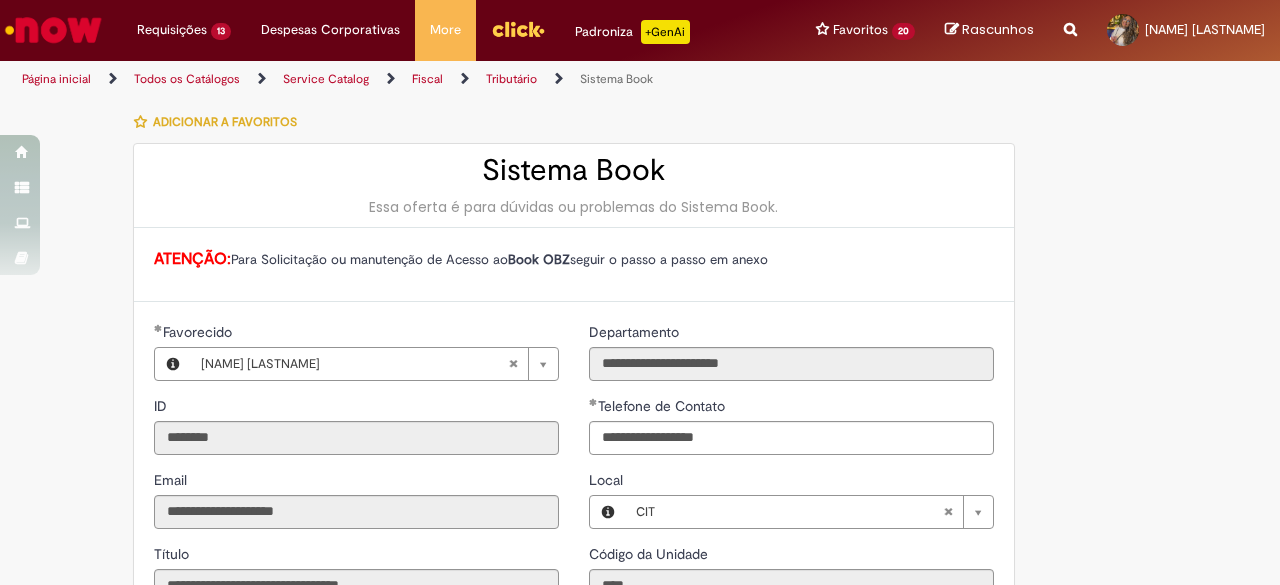 type on "**********" 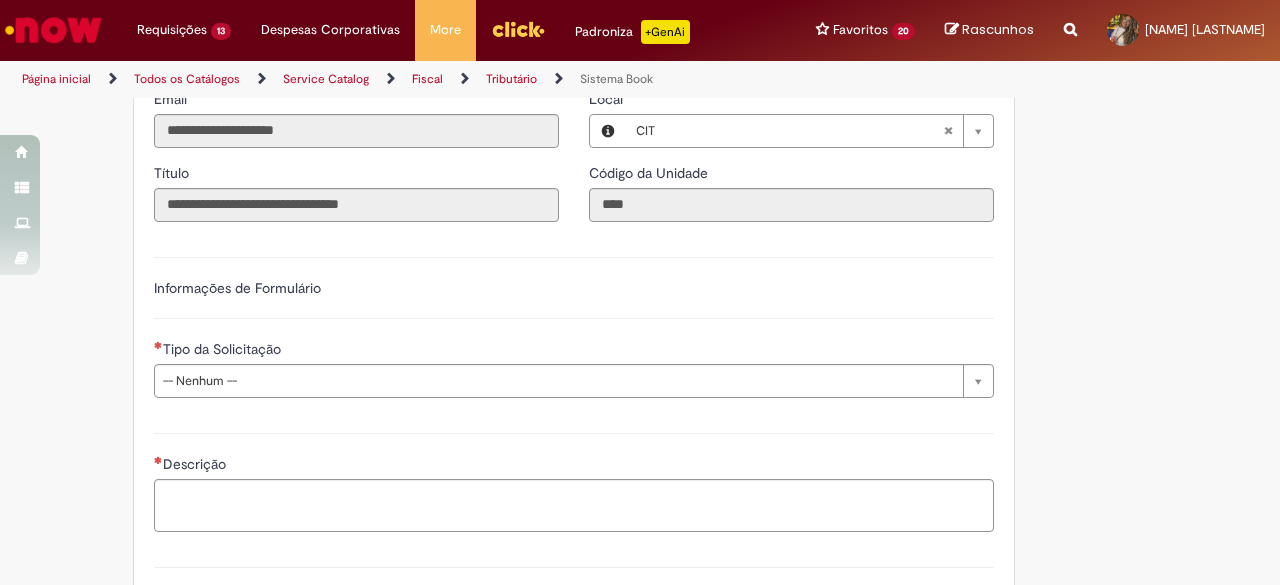scroll, scrollTop: 400, scrollLeft: 0, axis: vertical 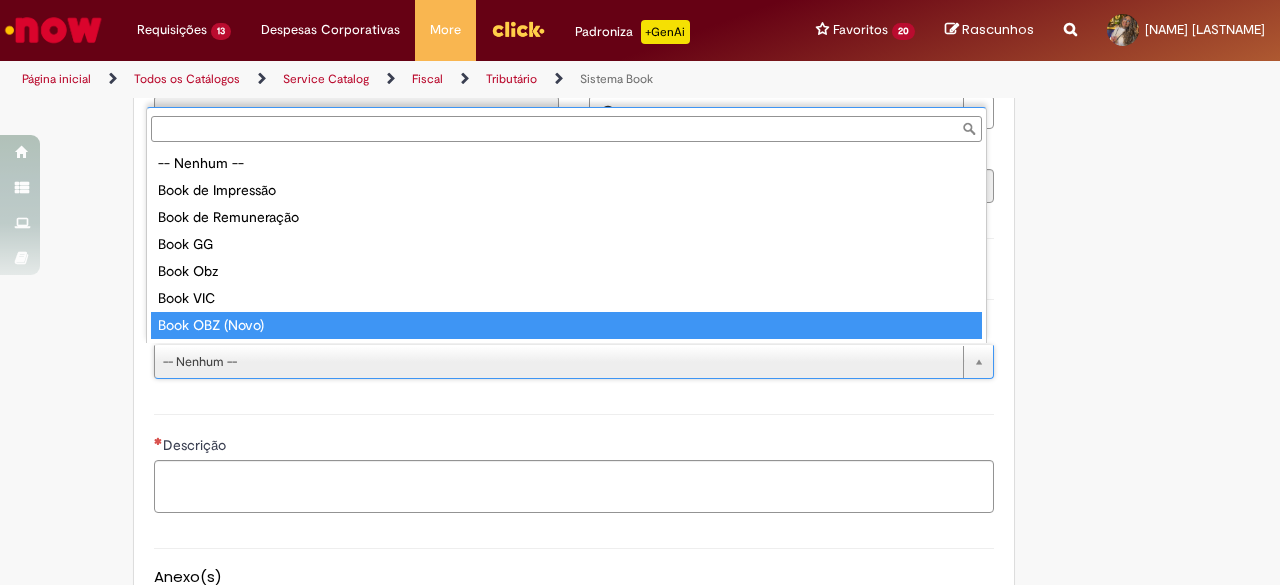 type on "**********" 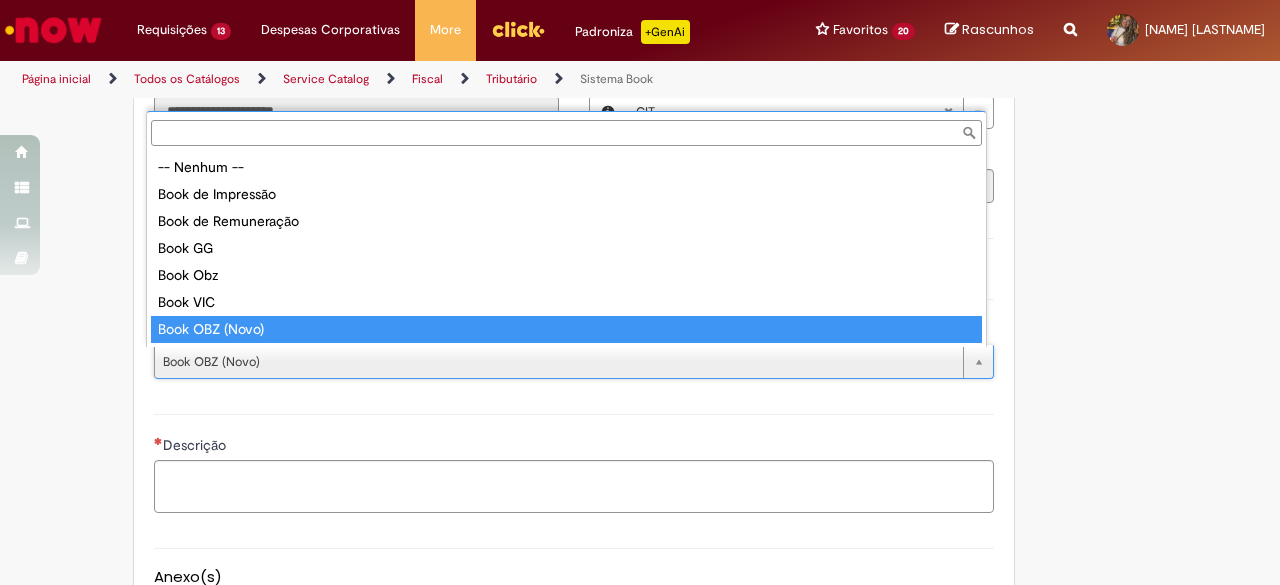 type on "**********" 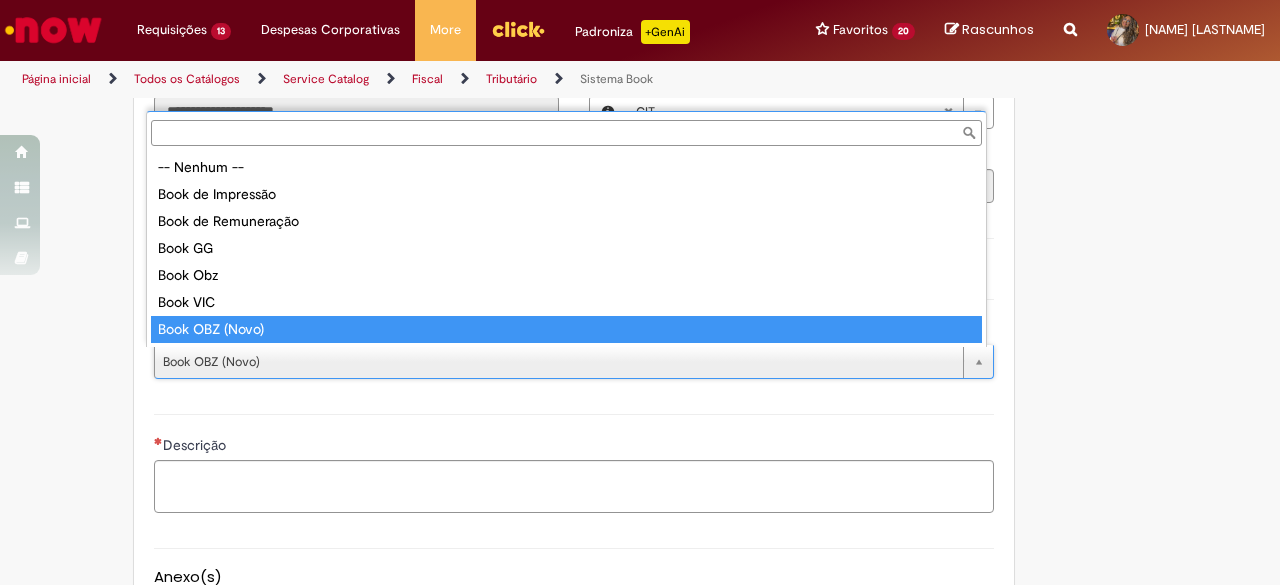 scroll, scrollTop: 0, scrollLeft: 107, axis: horizontal 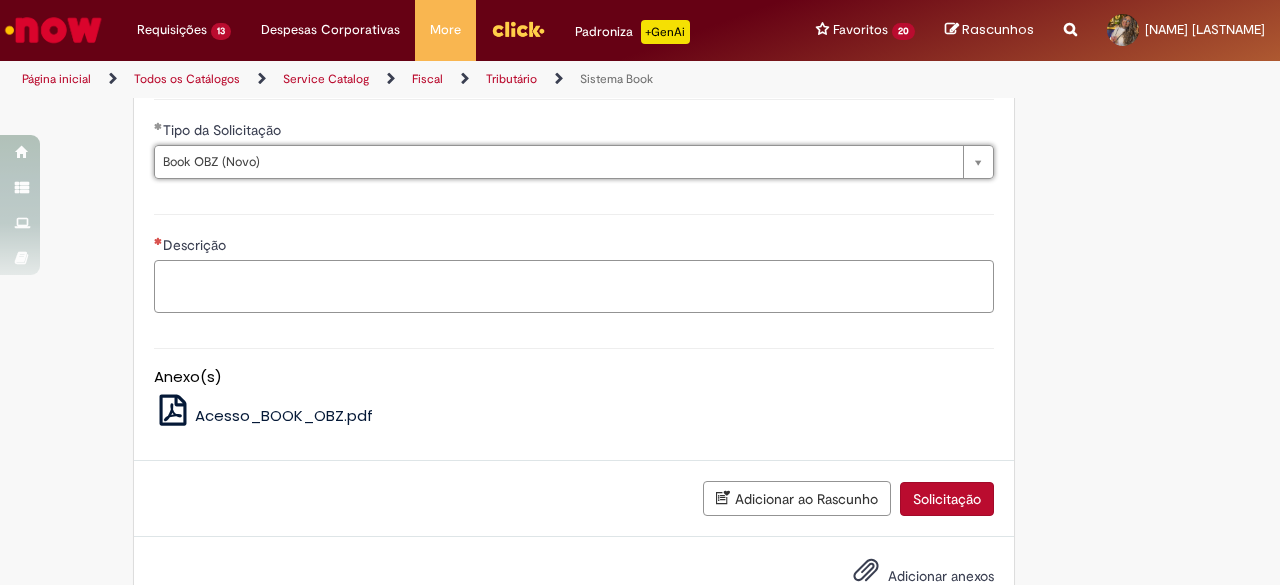 click on "Descrição" at bounding box center [574, 286] 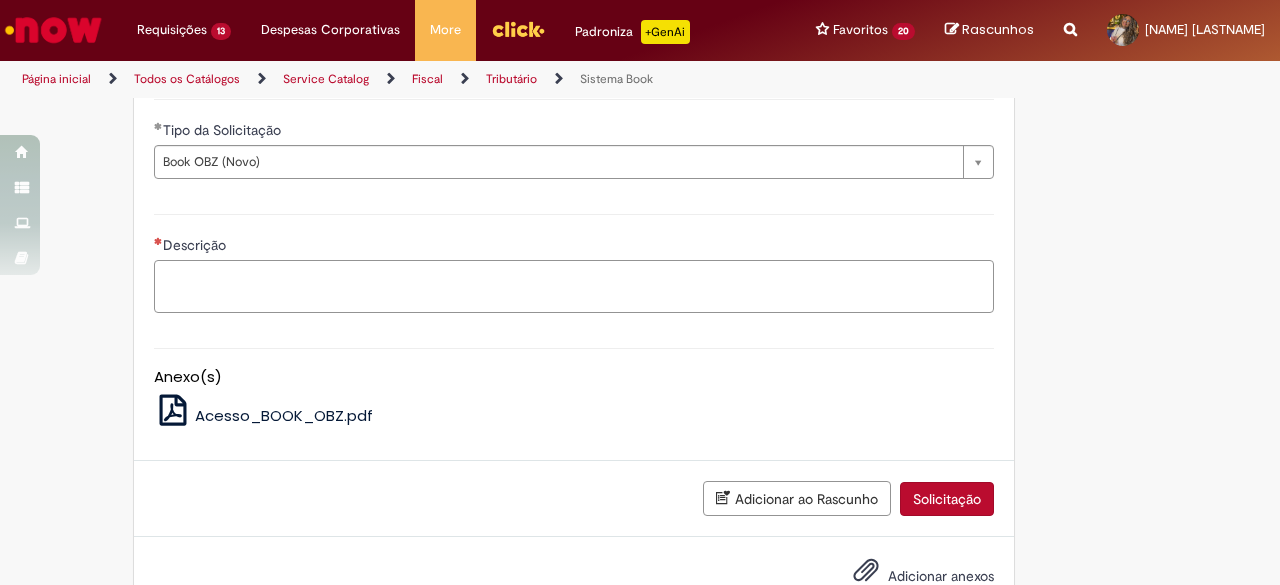 click on "Descrição" at bounding box center (574, 286) 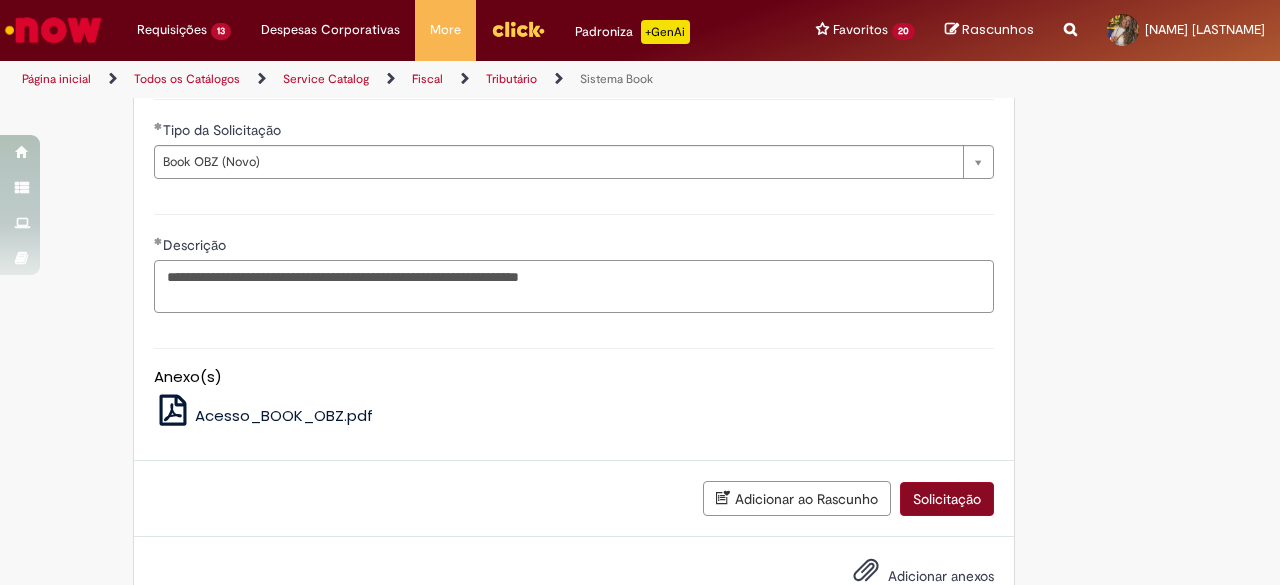 type on "**********" 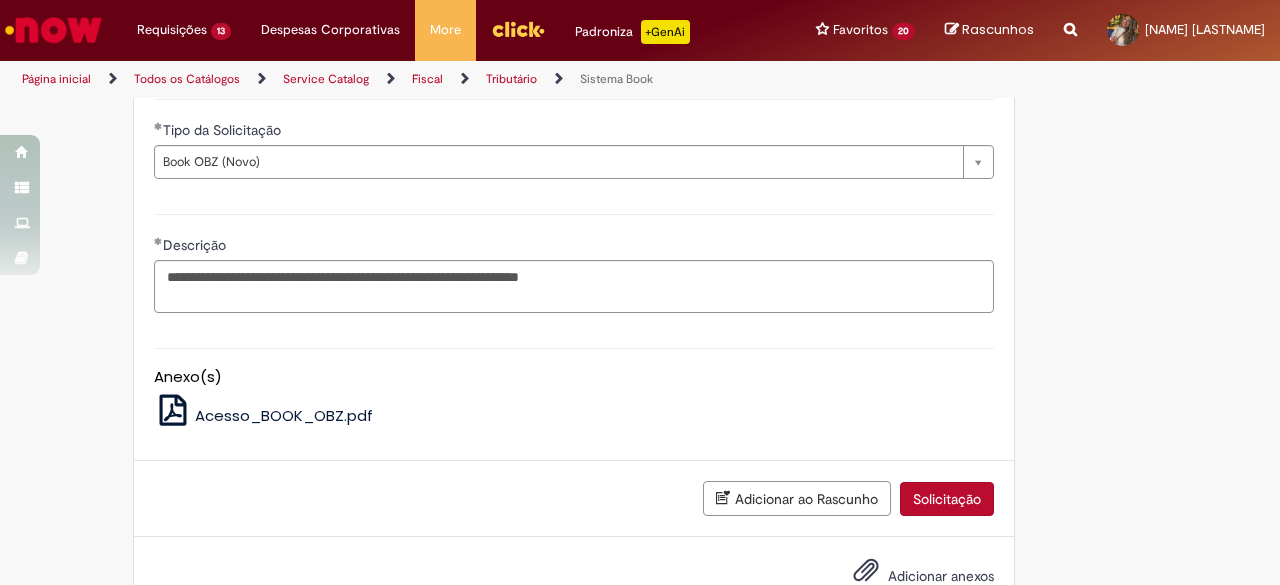 click on "Solicitação" at bounding box center [947, 499] 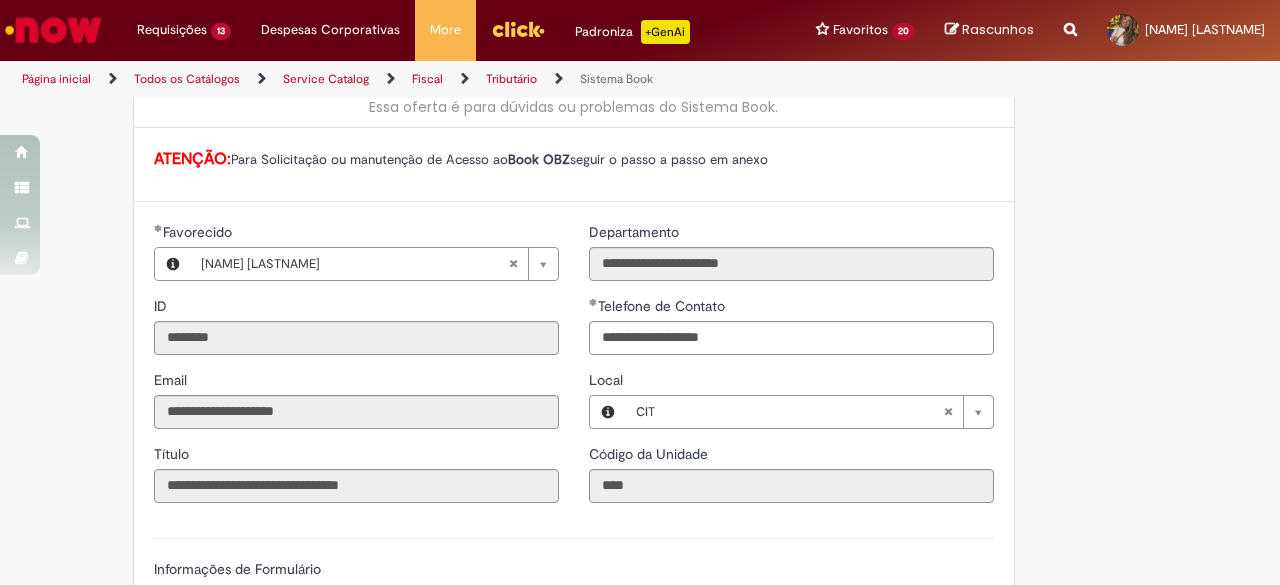 scroll, scrollTop: 18, scrollLeft: 0, axis: vertical 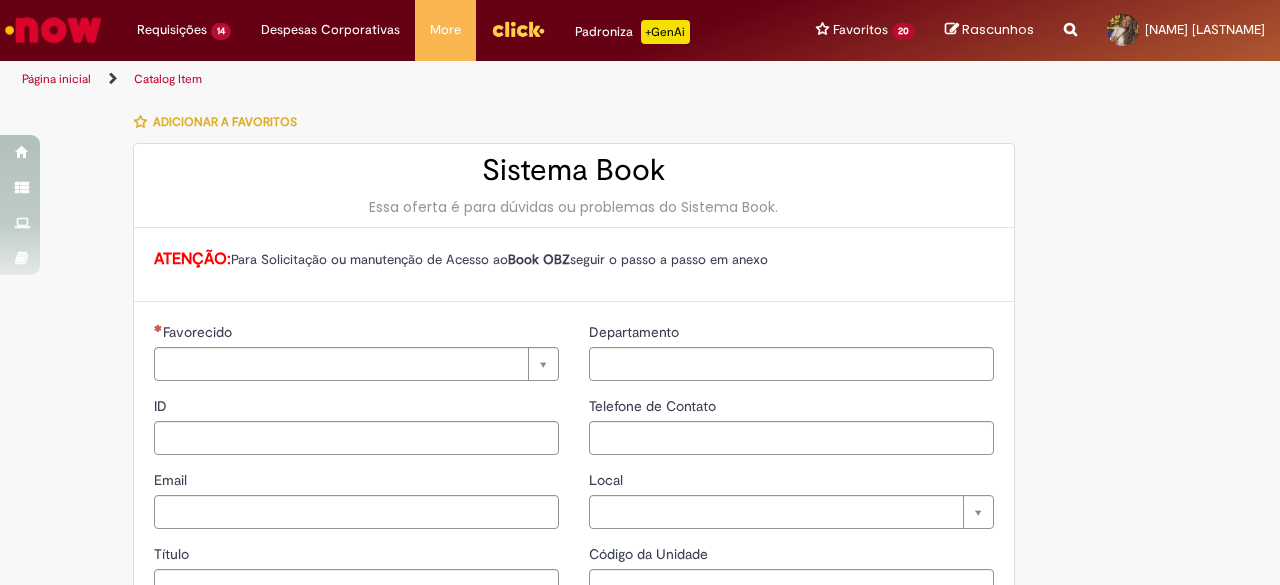 type on "********" 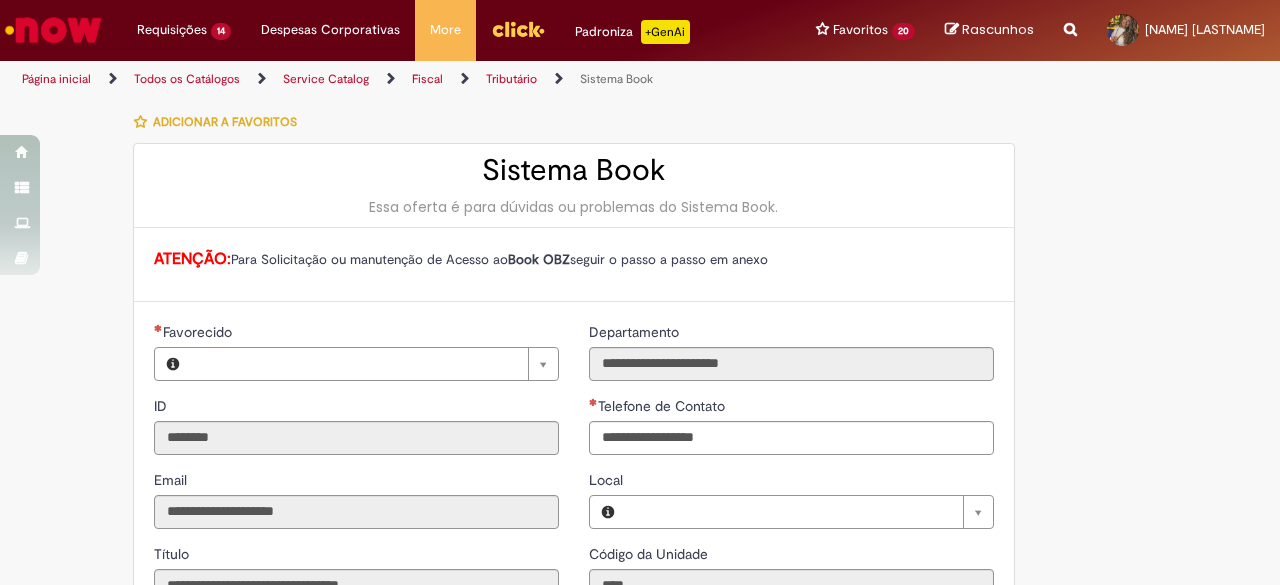 type on "**********" 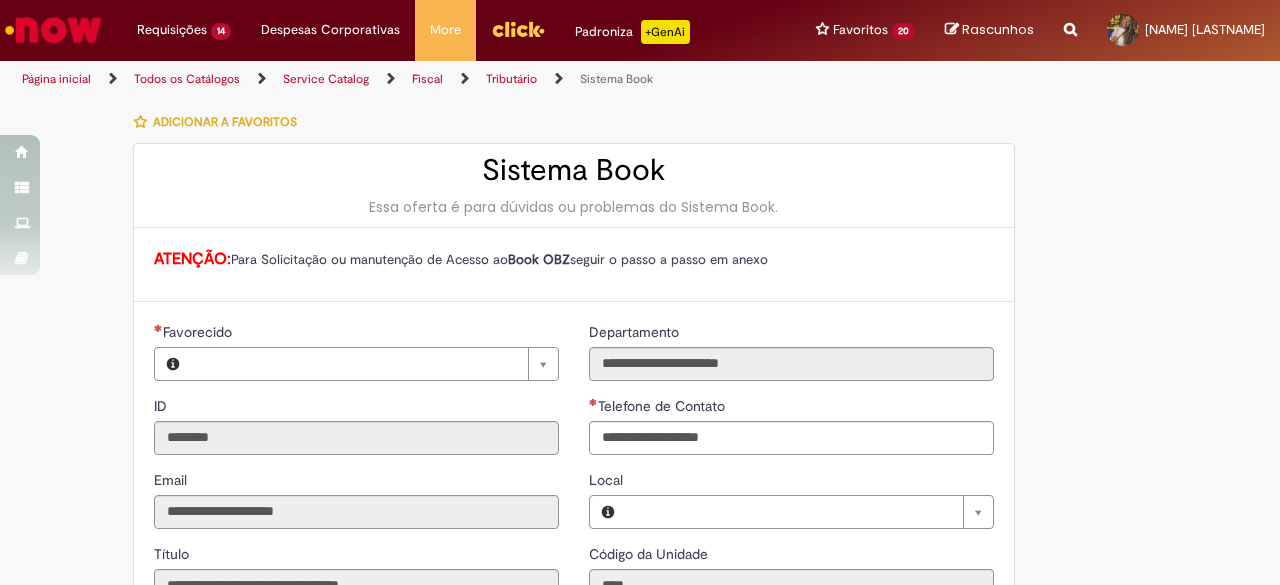 type on "***" 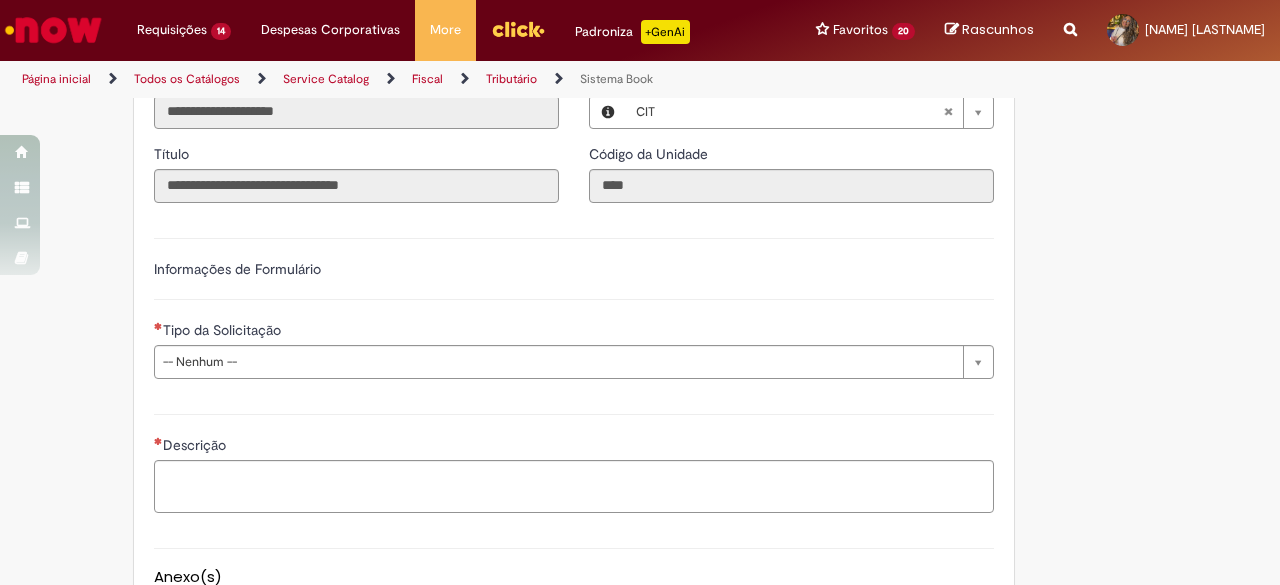 scroll, scrollTop: 656, scrollLeft: 0, axis: vertical 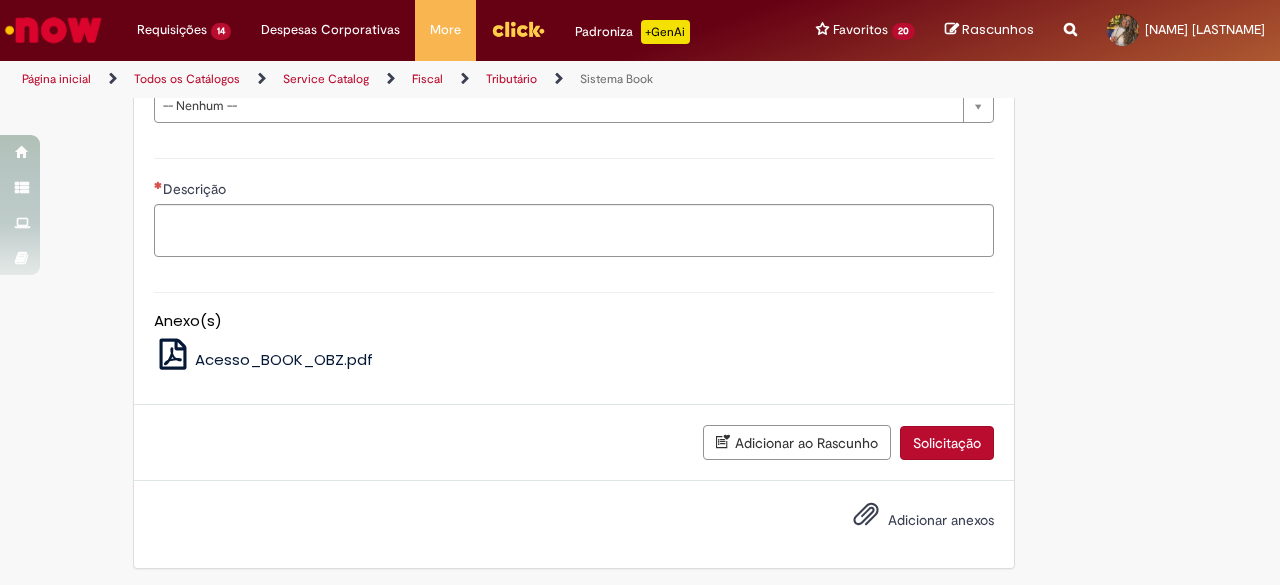 click on "Acesso_BOOK_OBZ.pdf" at bounding box center [284, 359] 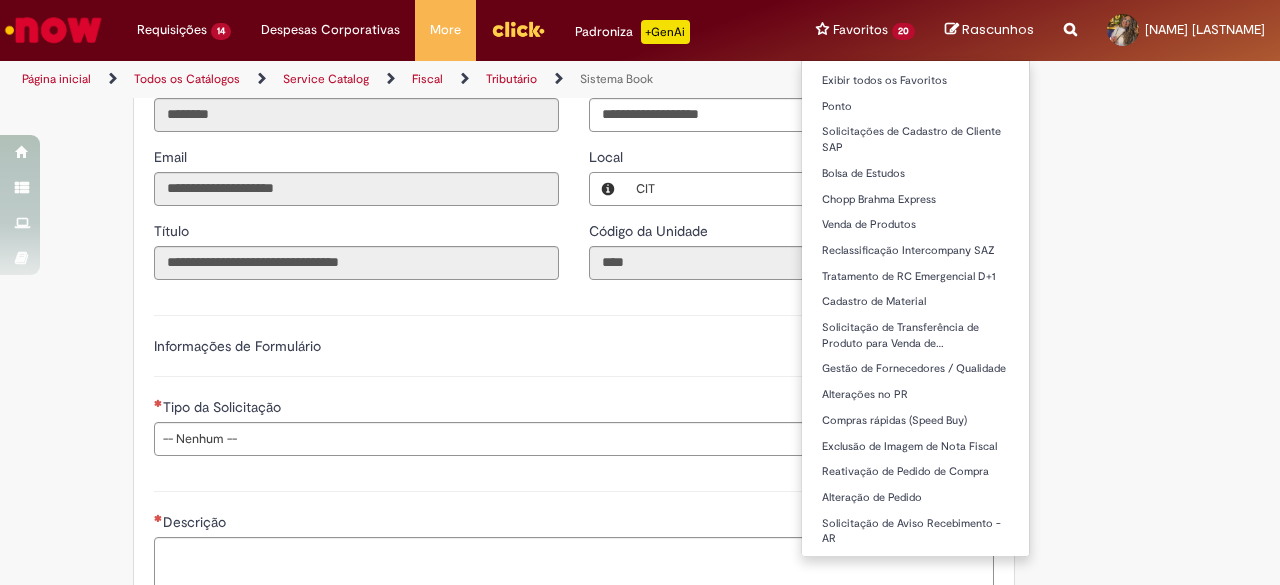 scroll, scrollTop: 256, scrollLeft: 0, axis: vertical 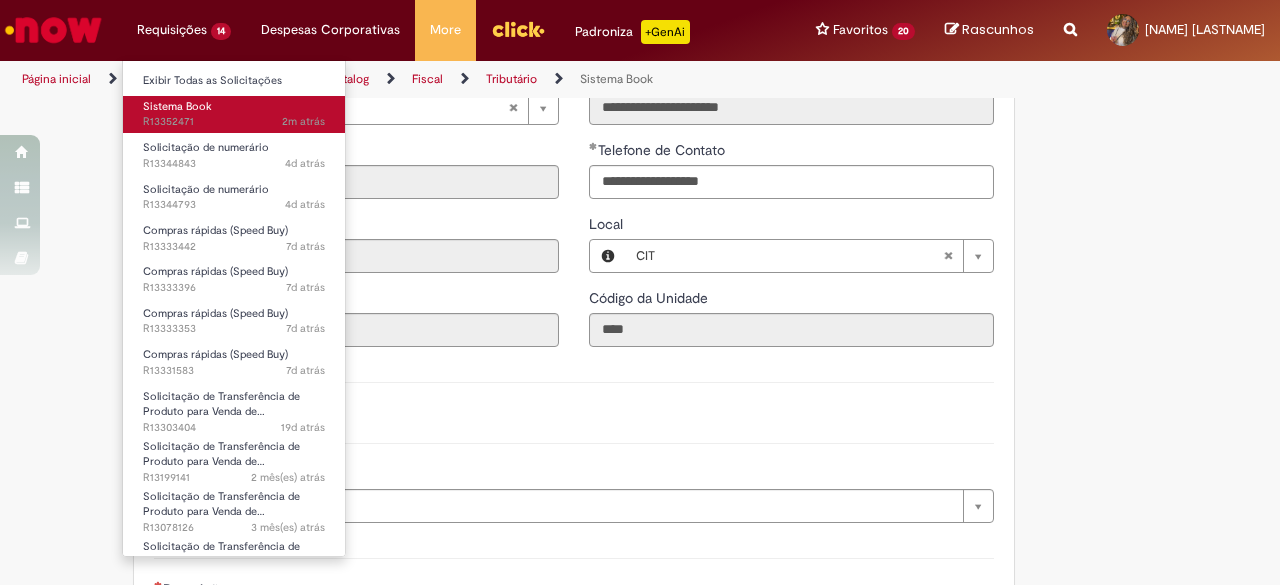 click on "2m atrás 2 minutos atrás  R13352471" at bounding box center [234, 122] 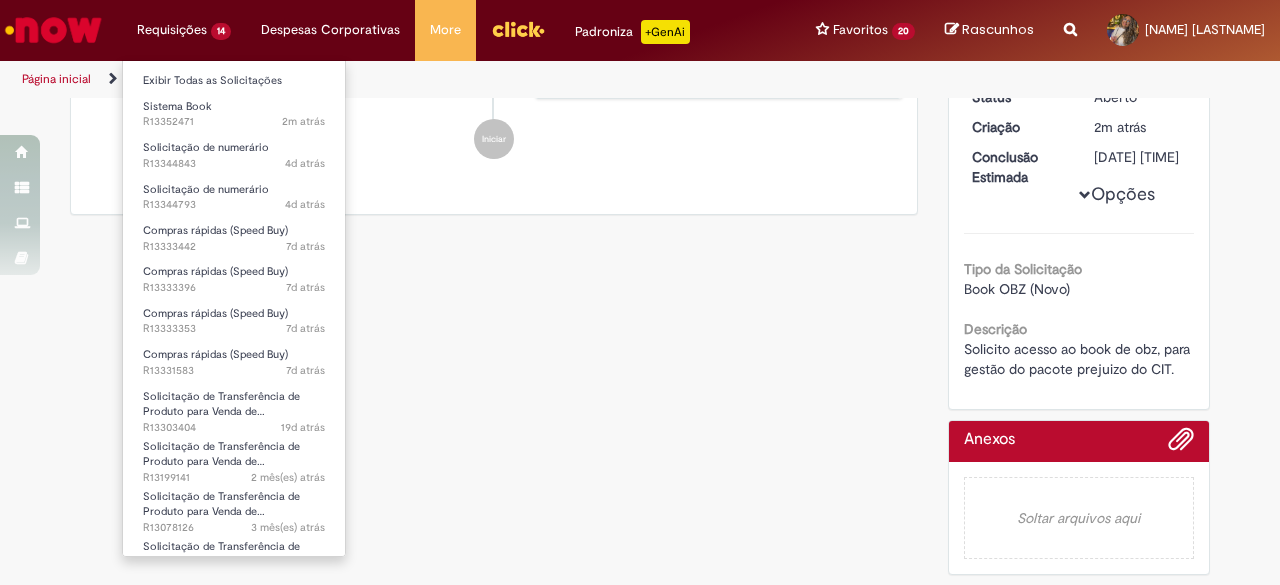 scroll, scrollTop: 0, scrollLeft: 0, axis: both 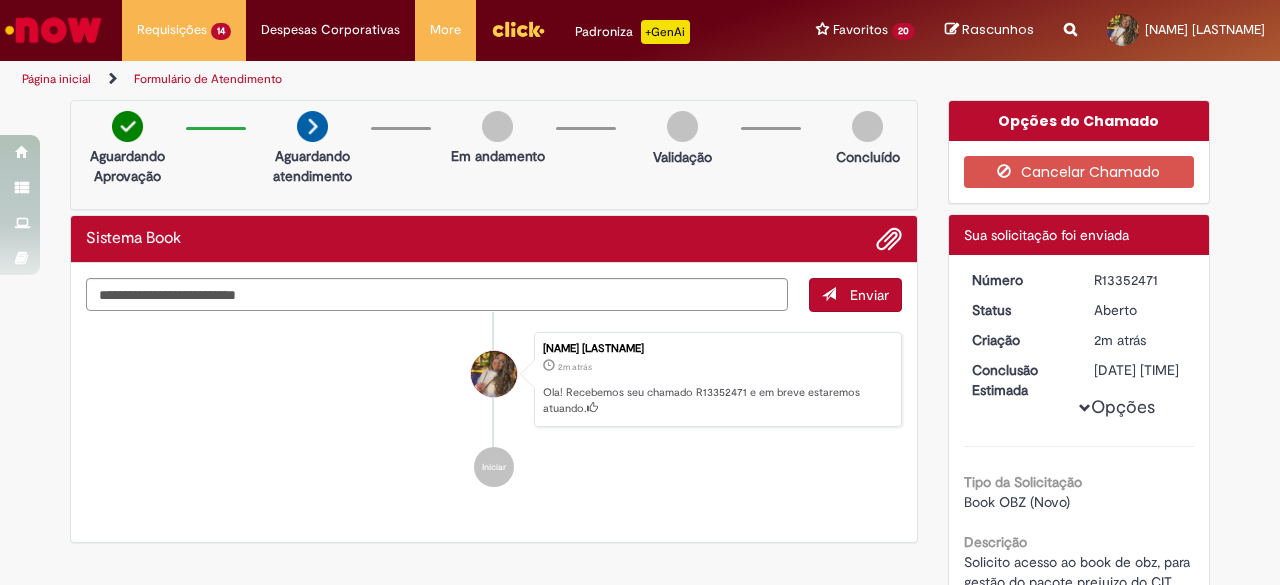 click on "Aguardando Aprovação
Aguardando atendimento
Em andamento
Validação
Concluído" at bounding box center (494, 155) 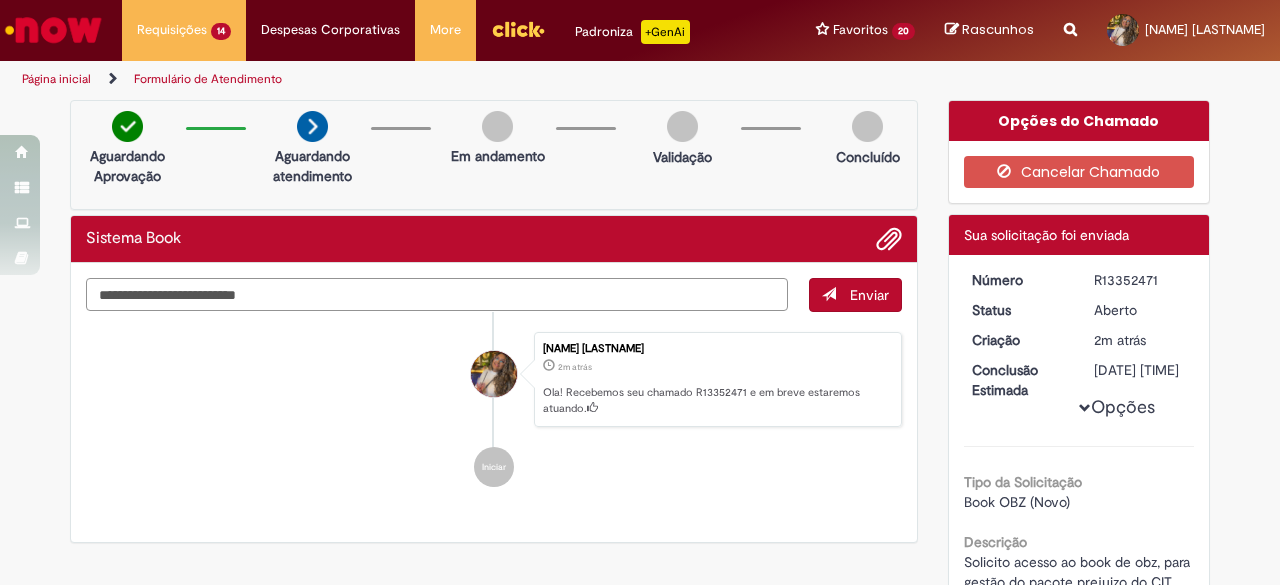 click at bounding box center [437, 294] 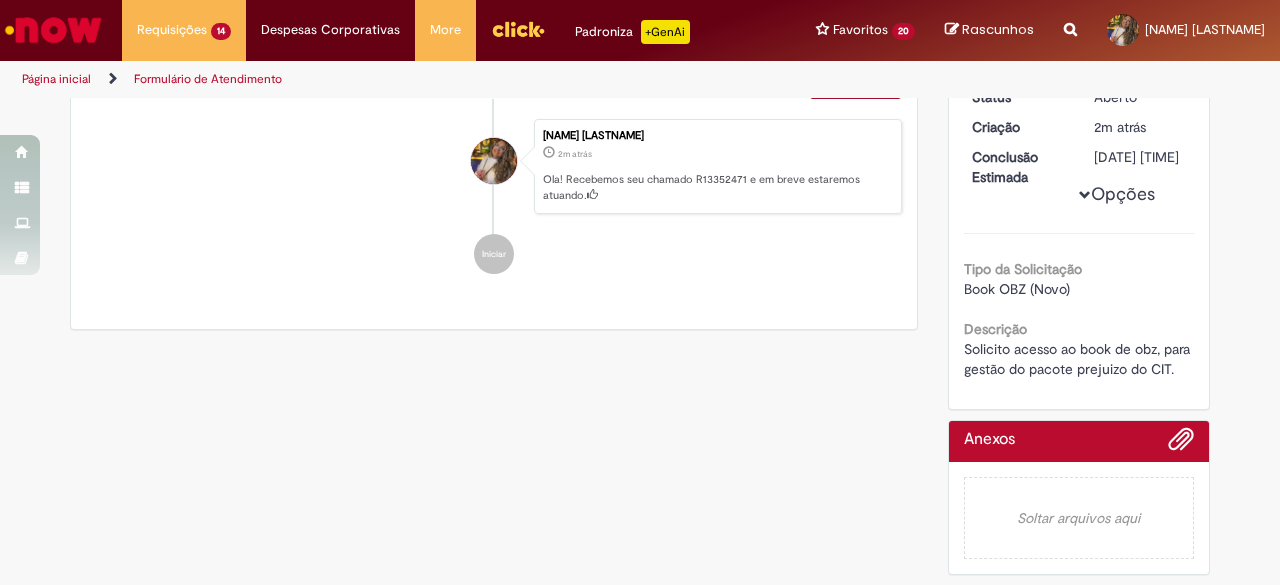 scroll, scrollTop: 0, scrollLeft: 0, axis: both 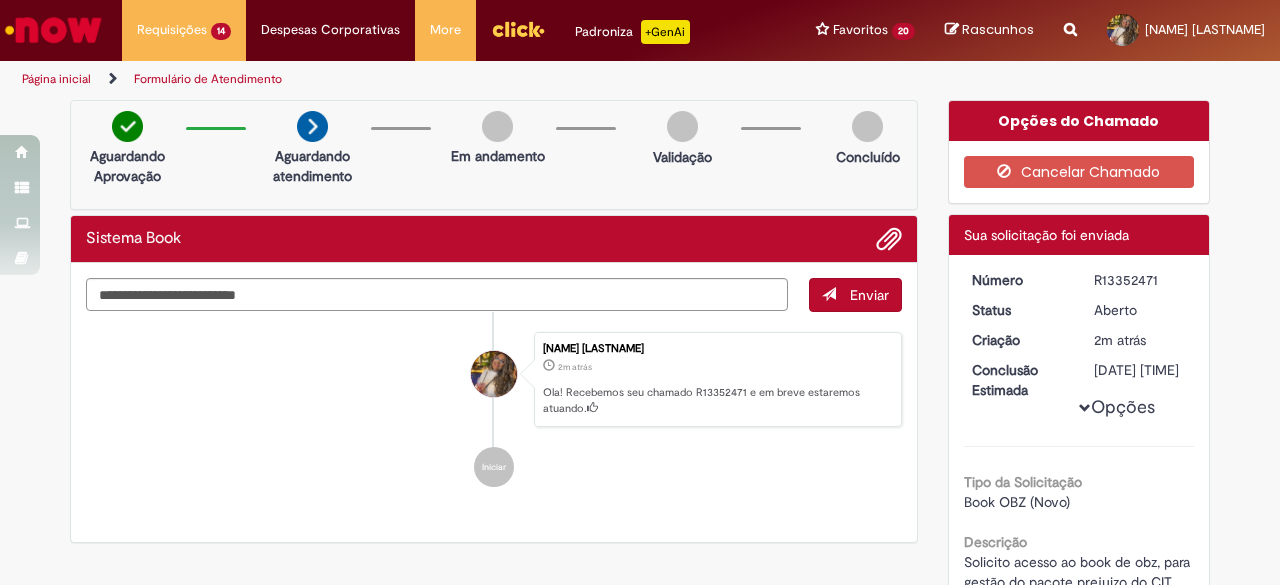 click at bounding box center (889, 240) 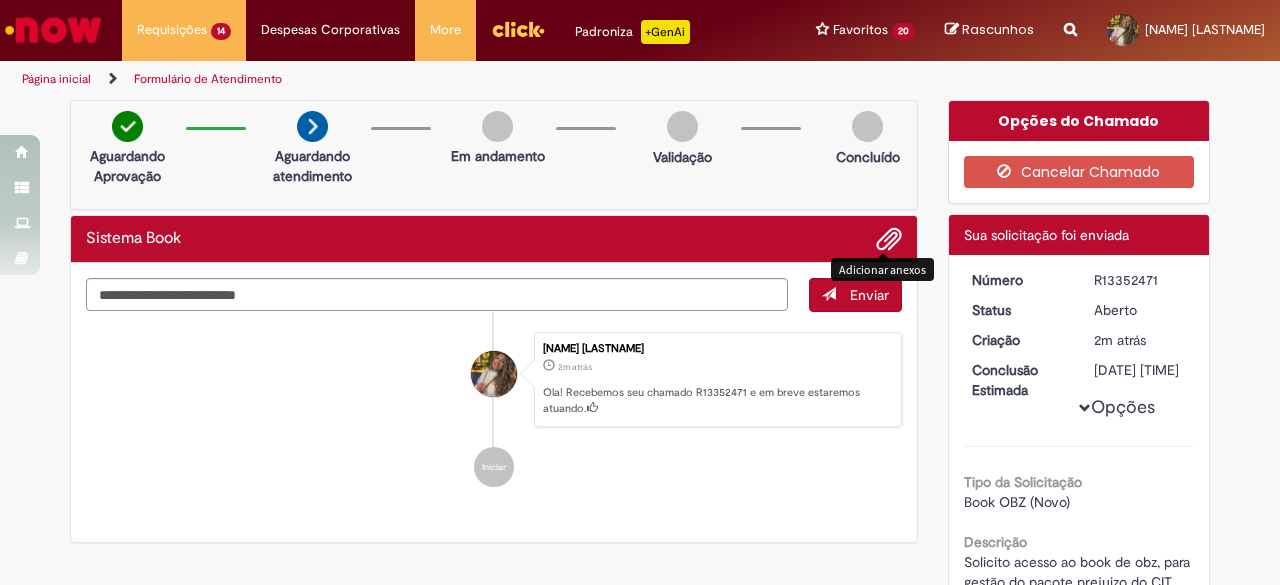 click at bounding box center [889, 240] 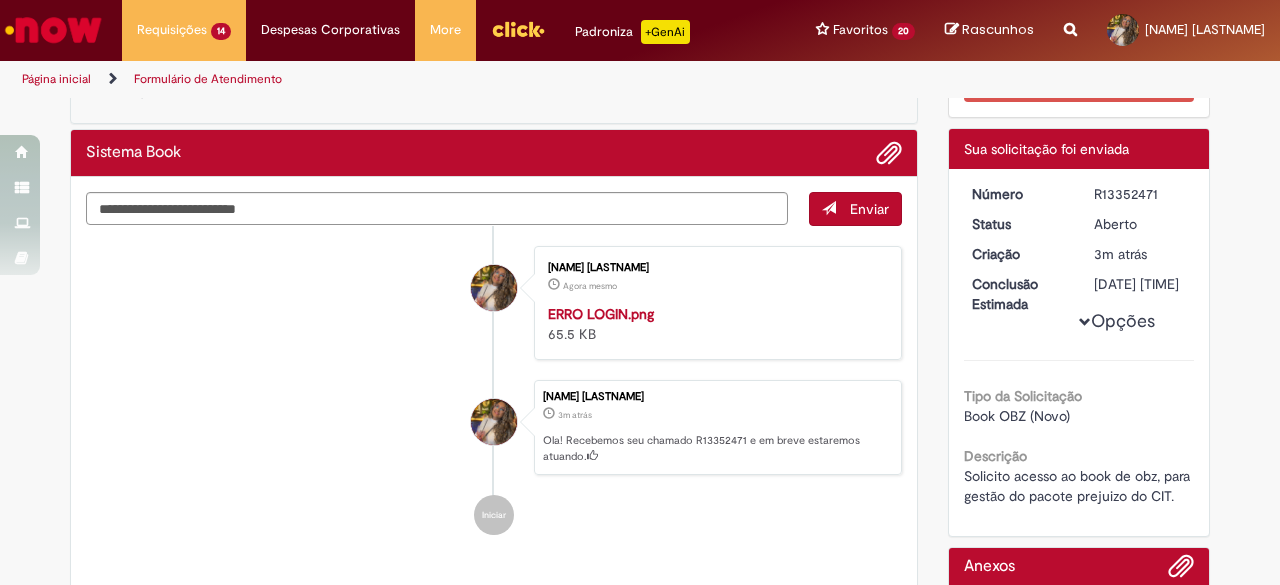 scroll, scrollTop: 0, scrollLeft: 0, axis: both 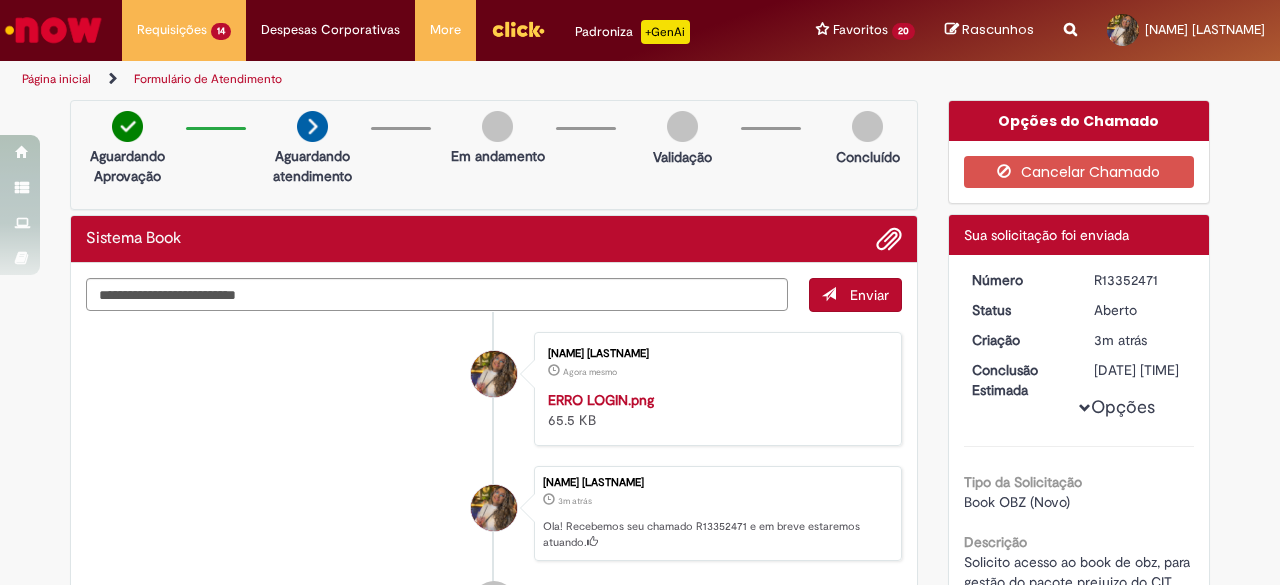 click on "Enviar
[NAME] [LASTNAME]
Agora mesmo Agora mesmo
ERRO LOGIN.png  65.5 KB
[NAME] [LASTNAME]
3m atrás 3 minutos atrás
Ola! Recebemos seu chamado R13352471 e em breve estaremos atuando.
Iniciar" at bounding box center (494, 470) 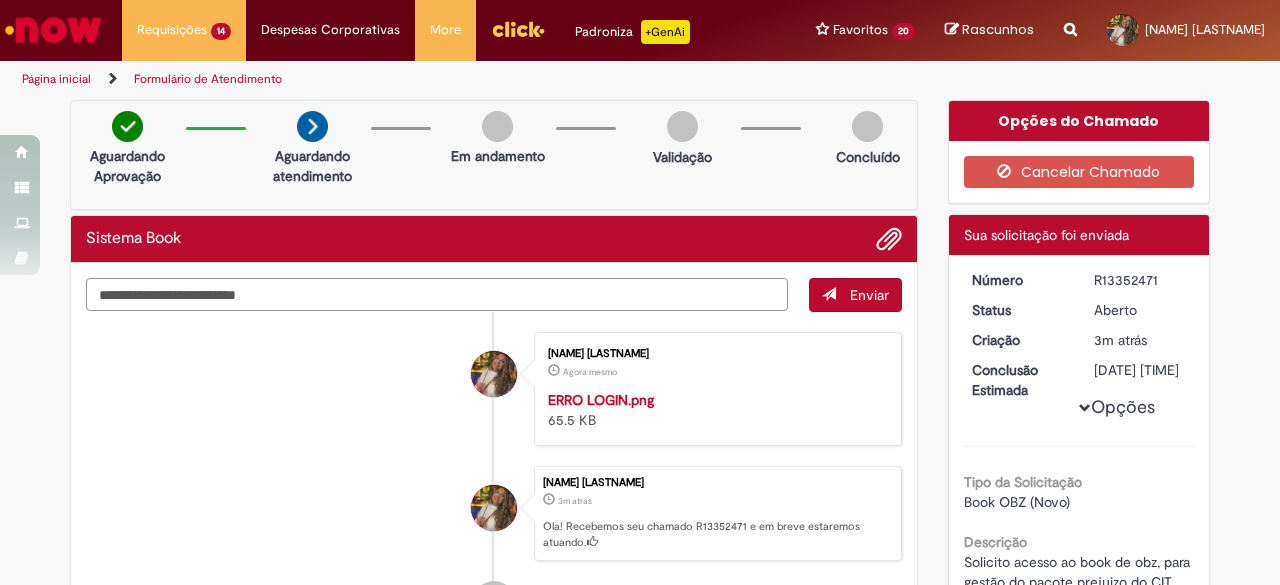 drag, startPoint x: 502, startPoint y: 307, endPoint x: 470, endPoint y: 291, distance: 35.77709 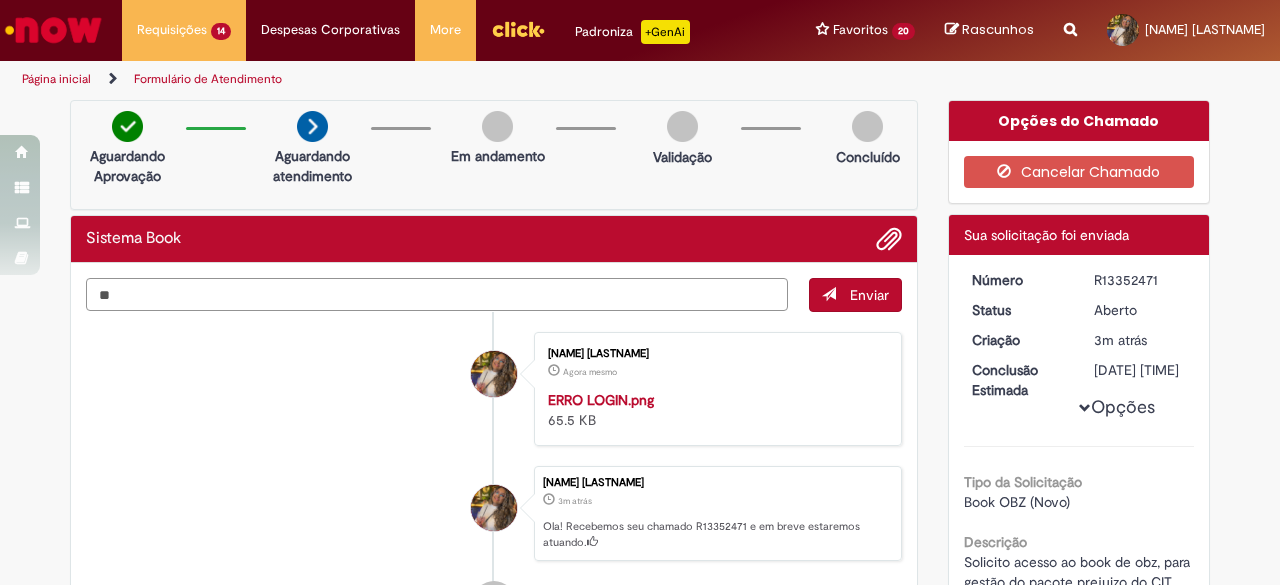 type on "*" 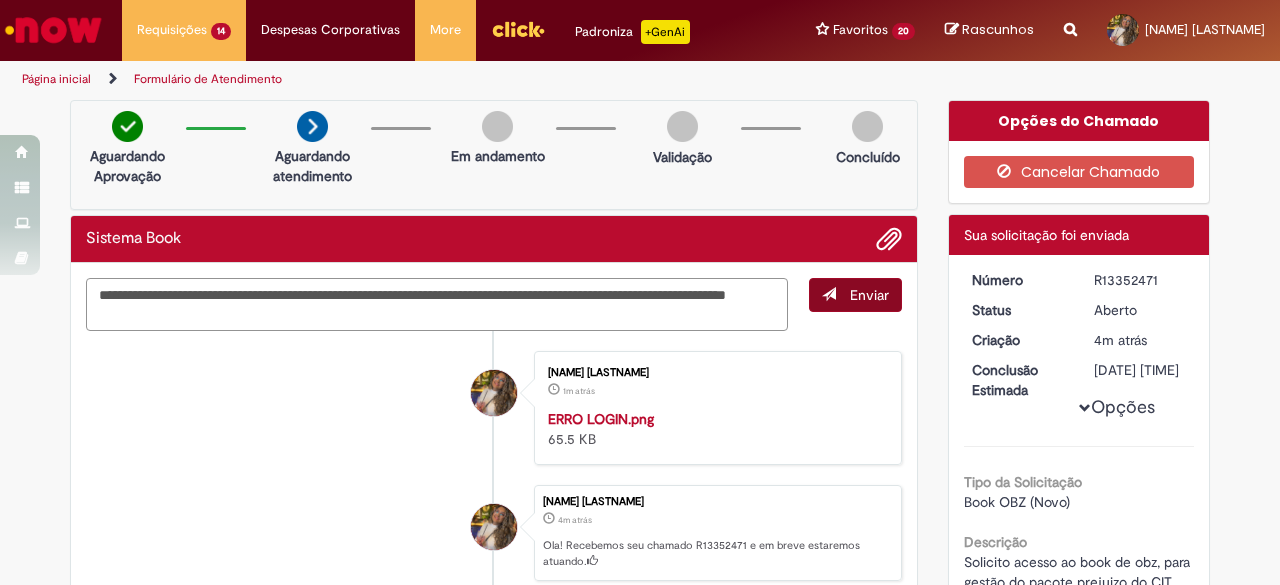 type on "**********" 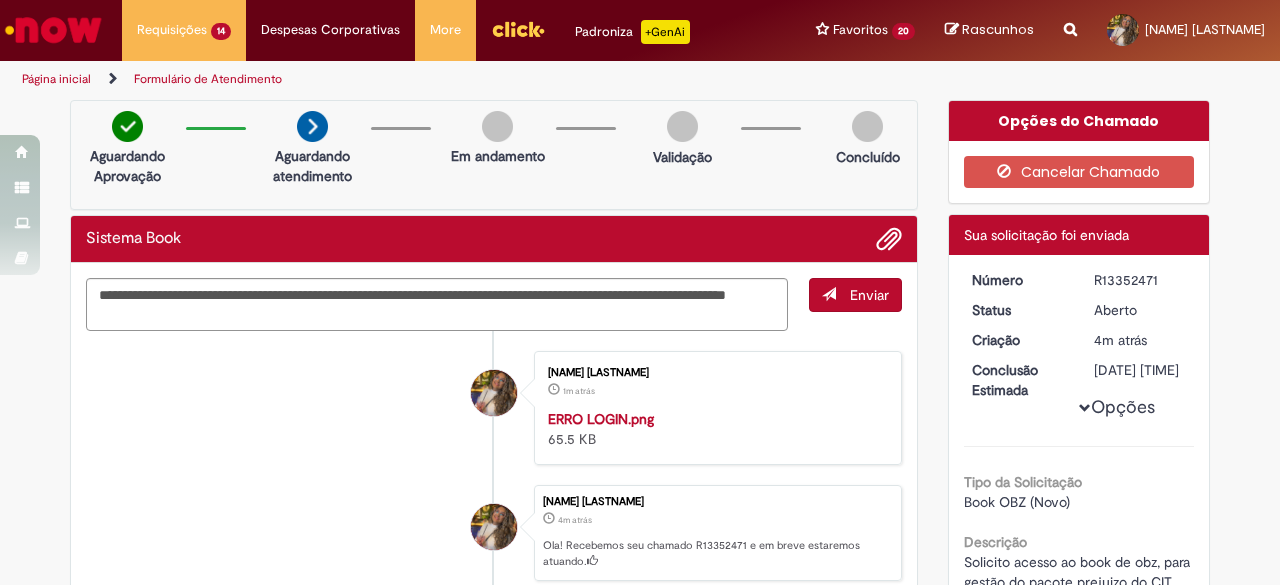 click on "Enviar" at bounding box center (869, 295) 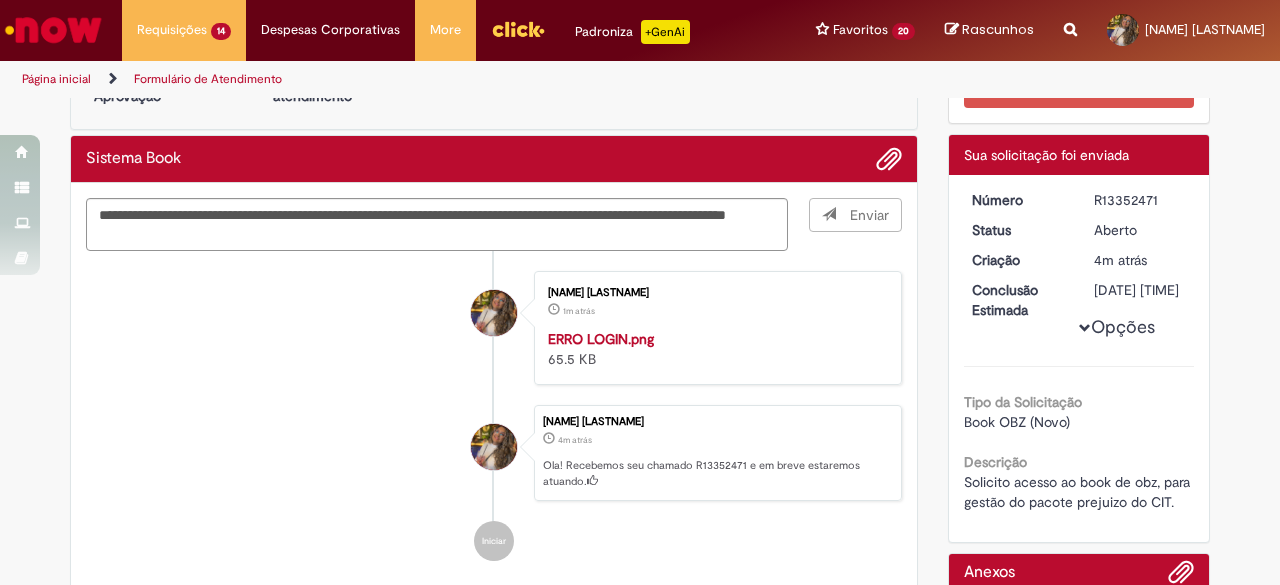 scroll, scrollTop: 0, scrollLeft: 0, axis: both 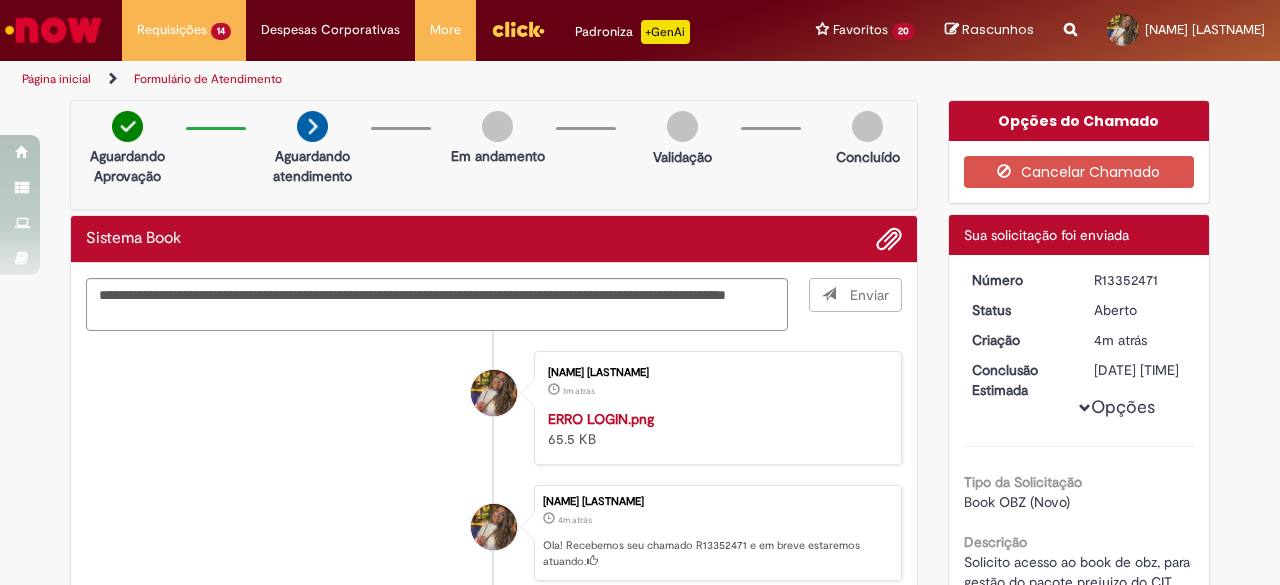 type 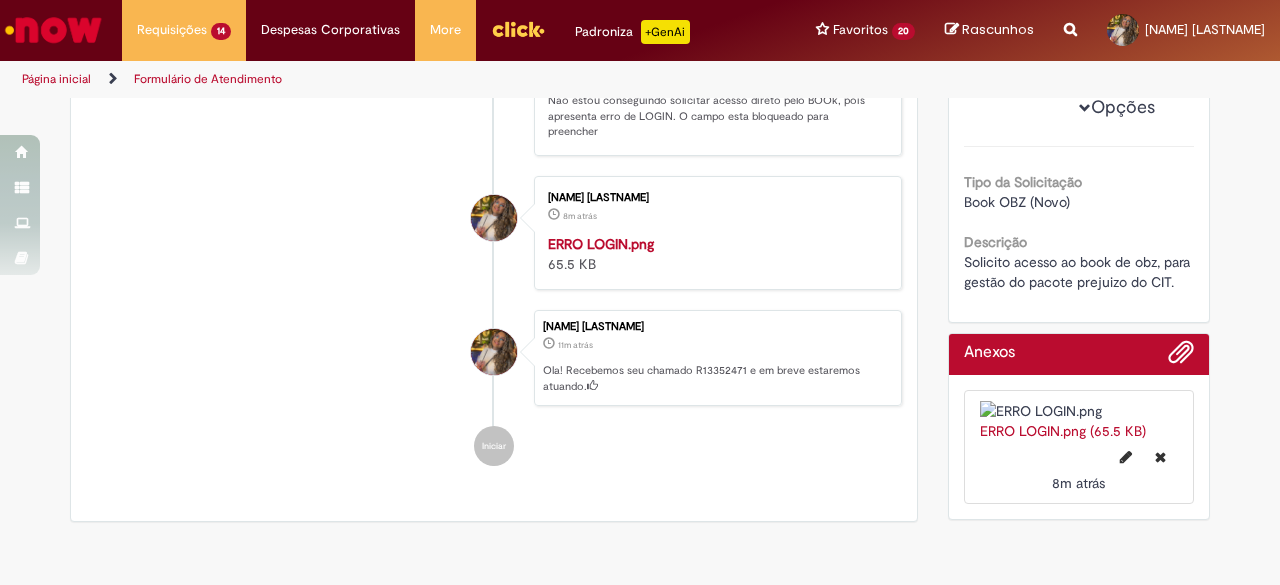 scroll, scrollTop: 0, scrollLeft: 0, axis: both 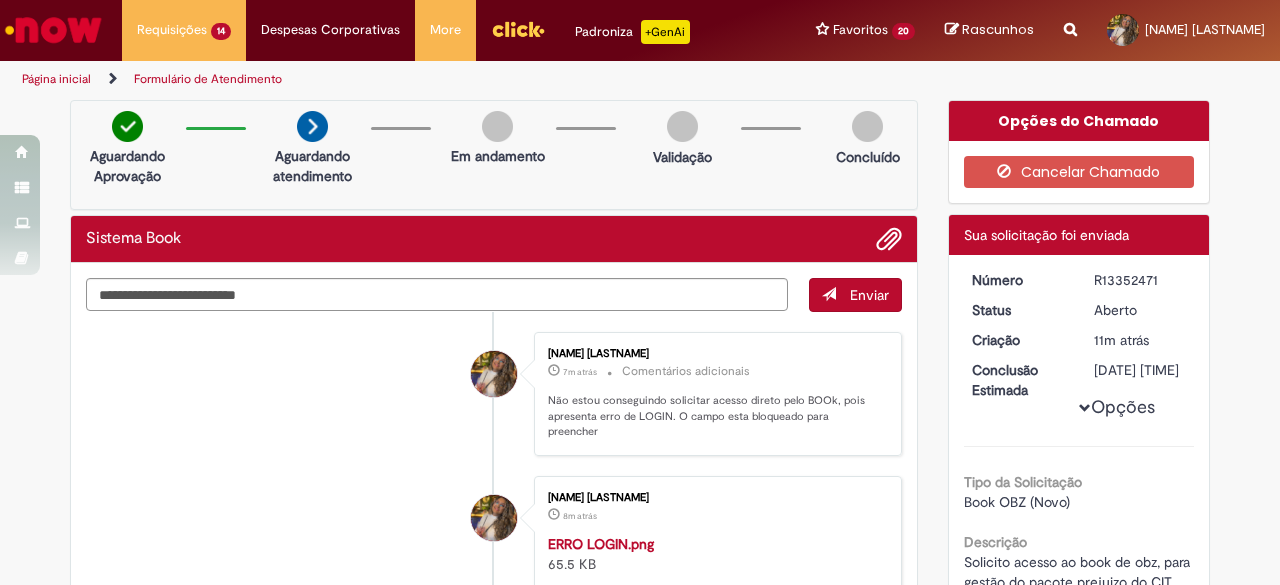 click on "Opções do Chamado
Cancelar Chamado
Detalhes do tíquete       Sua solicitação foi enviada
Número
R13352471
Status
Aberto
Criação
11m atrás 11 minutos atrás
Conclusão Estimada
[DATE] [TIME]
Opções
Tipo da Solicitação
Book OBZ (Novo)
Descrição
Solicito acesso ao book de obz, para gestão do pacote prejuizo do CIT.
Anexos
Soltar arquivos aqui
ERRO LOGIN.png (65.5 KB) 8m atrás 8 minutos atrás" at bounding box center (1079, 465) 